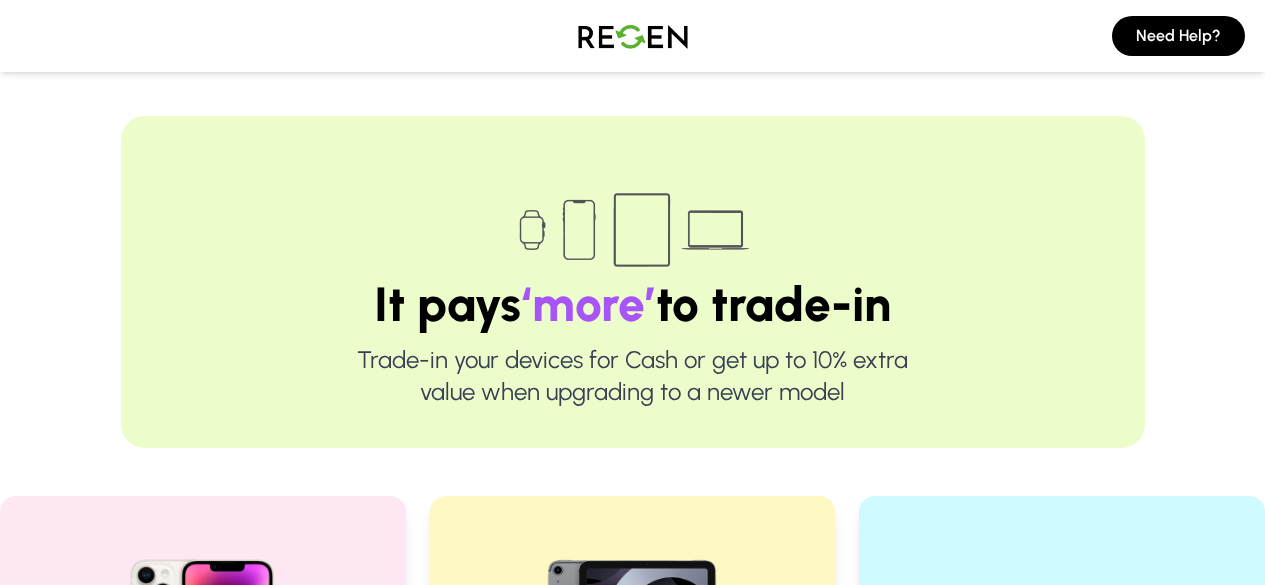 scroll, scrollTop: 445, scrollLeft: 0, axis: vertical 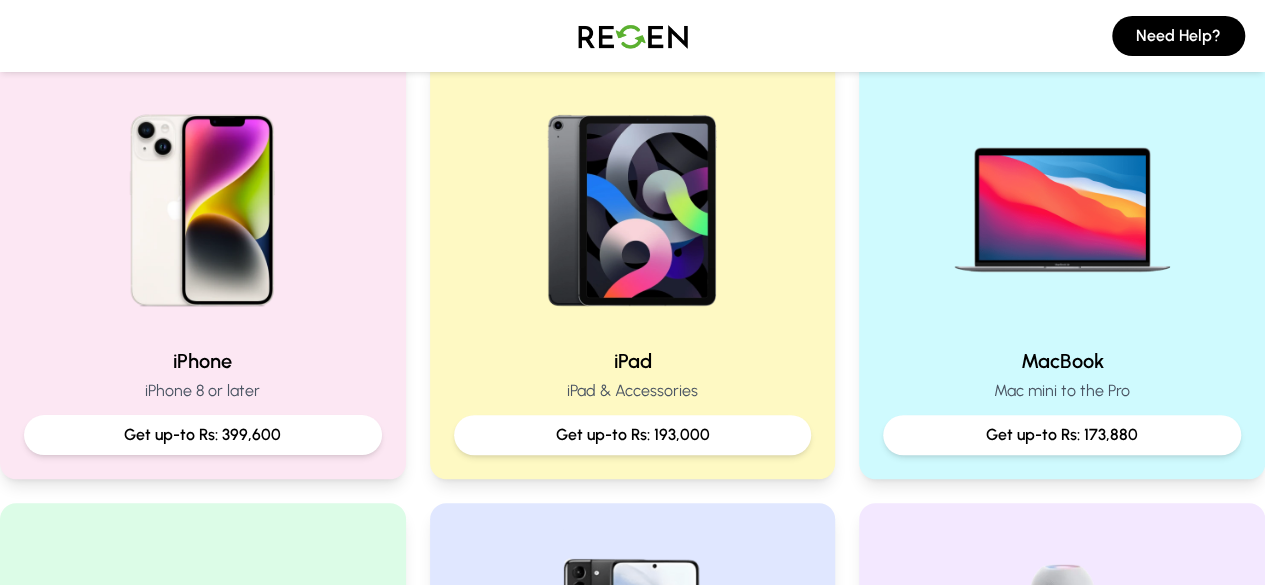 click on "iPhone iPhone 8 or later Get up-to Rs: 399,600" at bounding box center [203, 265] 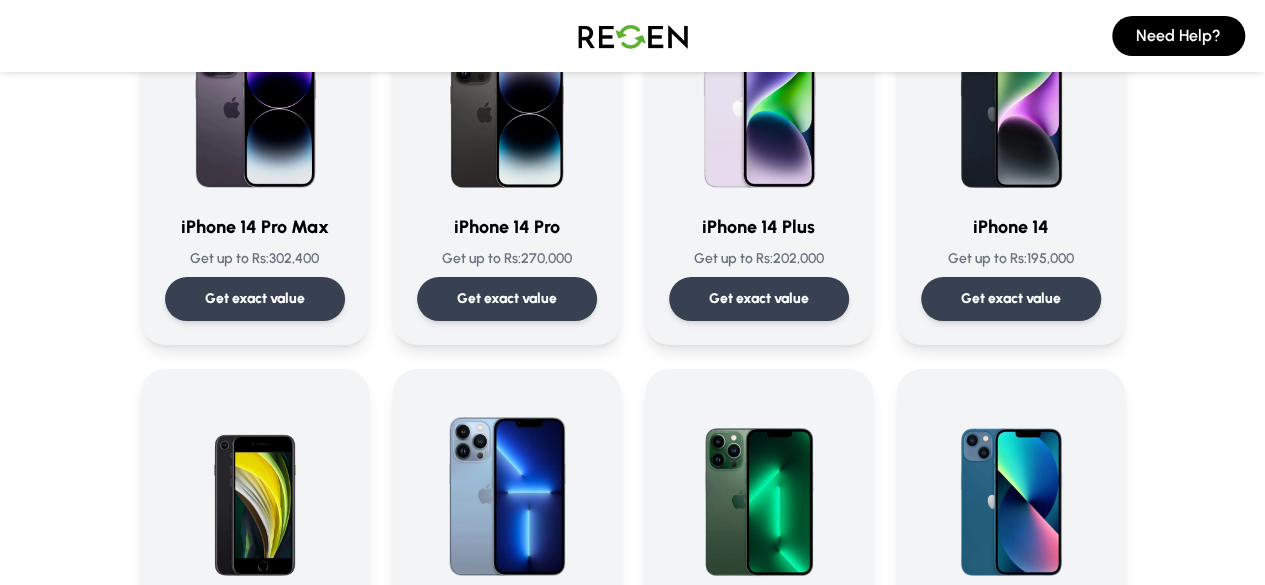 scroll, scrollTop: 637, scrollLeft: 0, axis: vertical 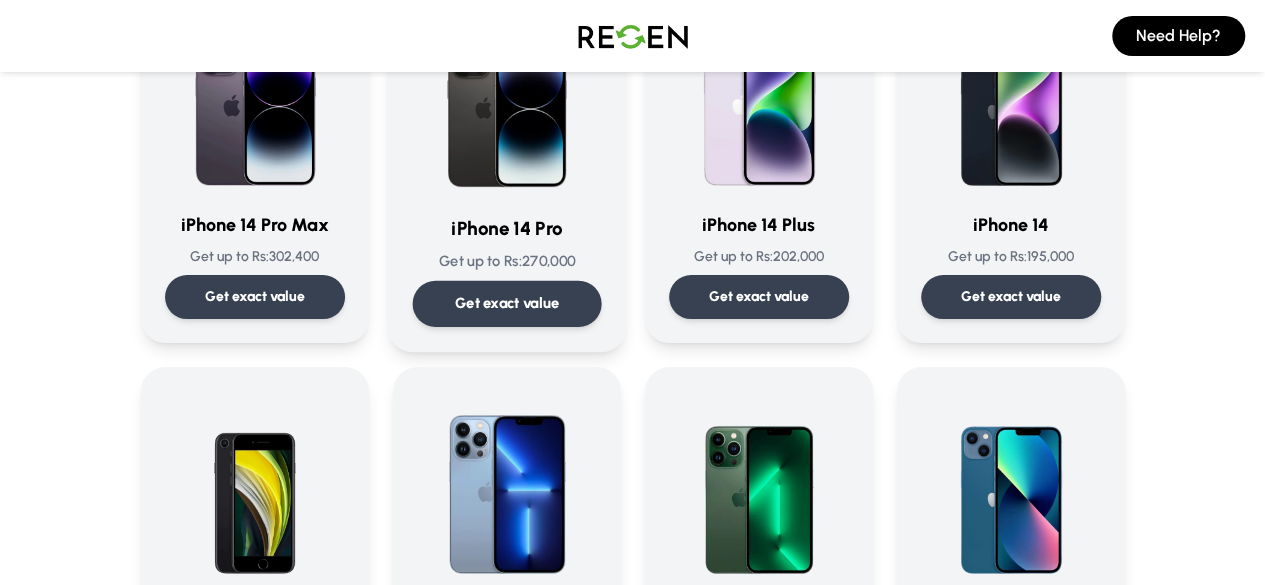 click at bounding box center [506, 96] 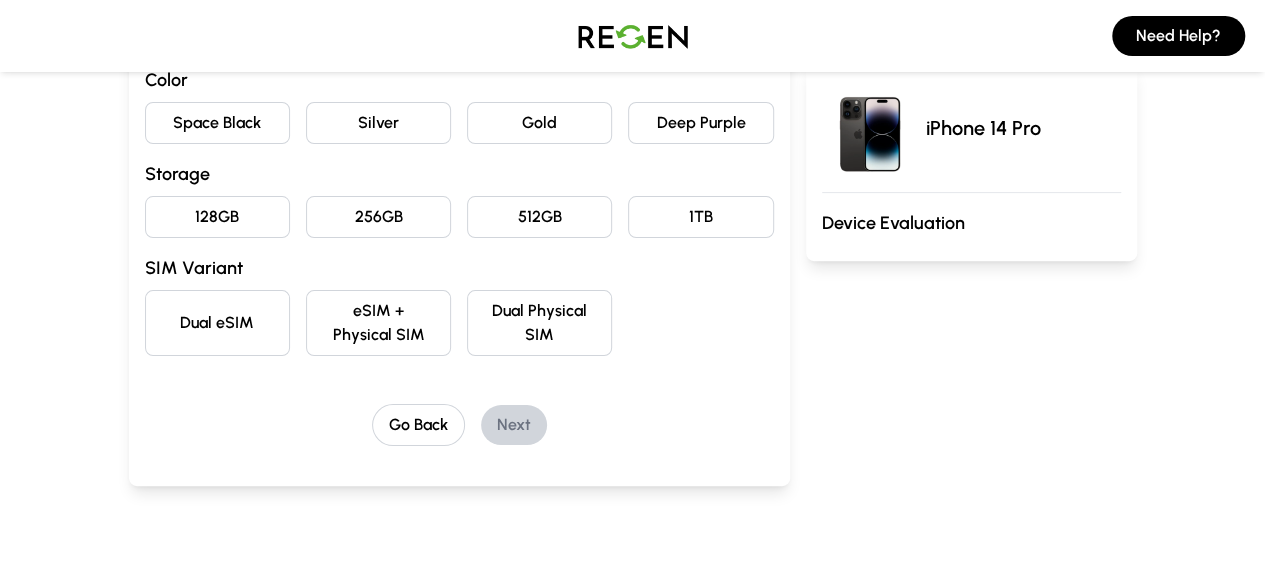 scroll, scrollTop: 241, scrollLeft: 0, axis: vertical 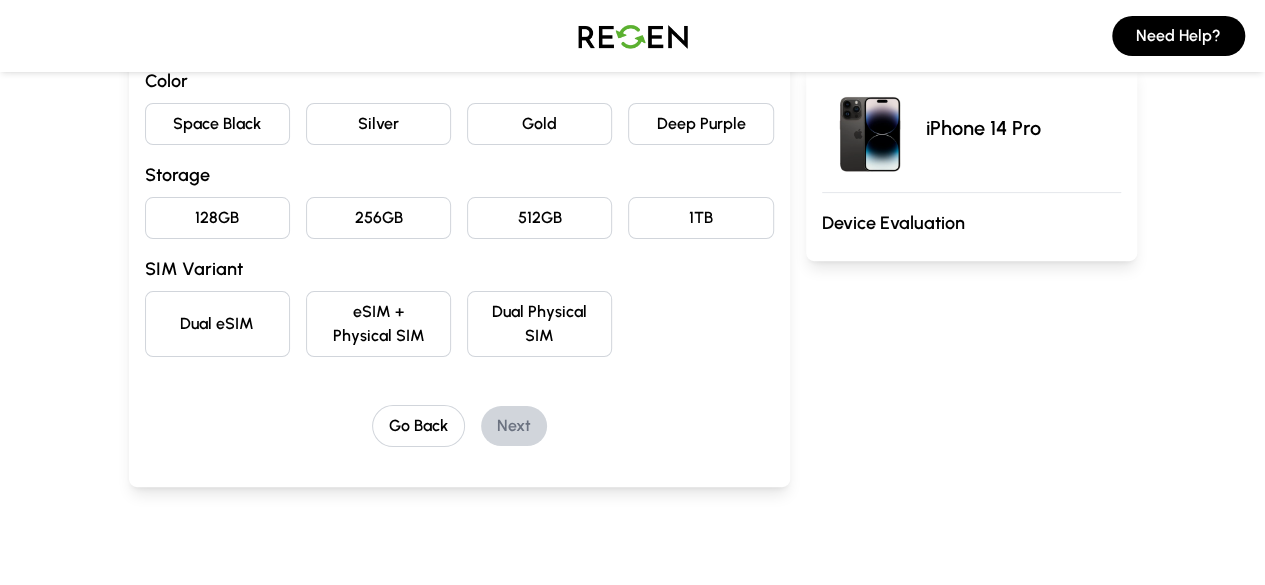 click on "eSIM + Physical SIM" at bounding box center (378, 324) 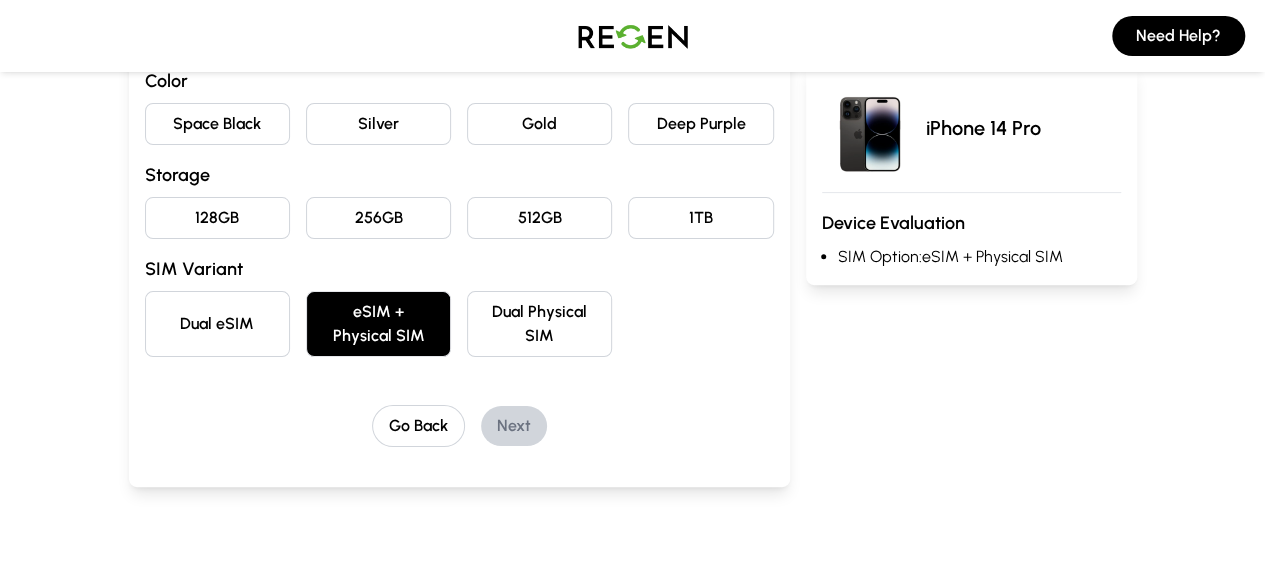 click on "256GB" at bounding box center [378, 218] 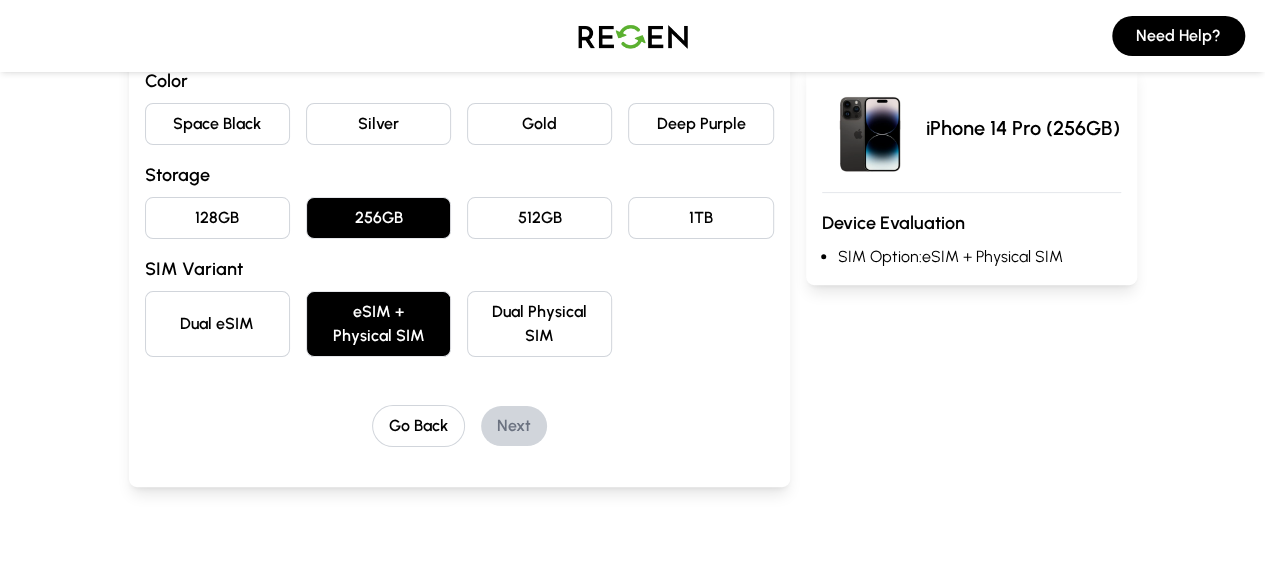 click on "Space Black" at bounding box center (217, 124) 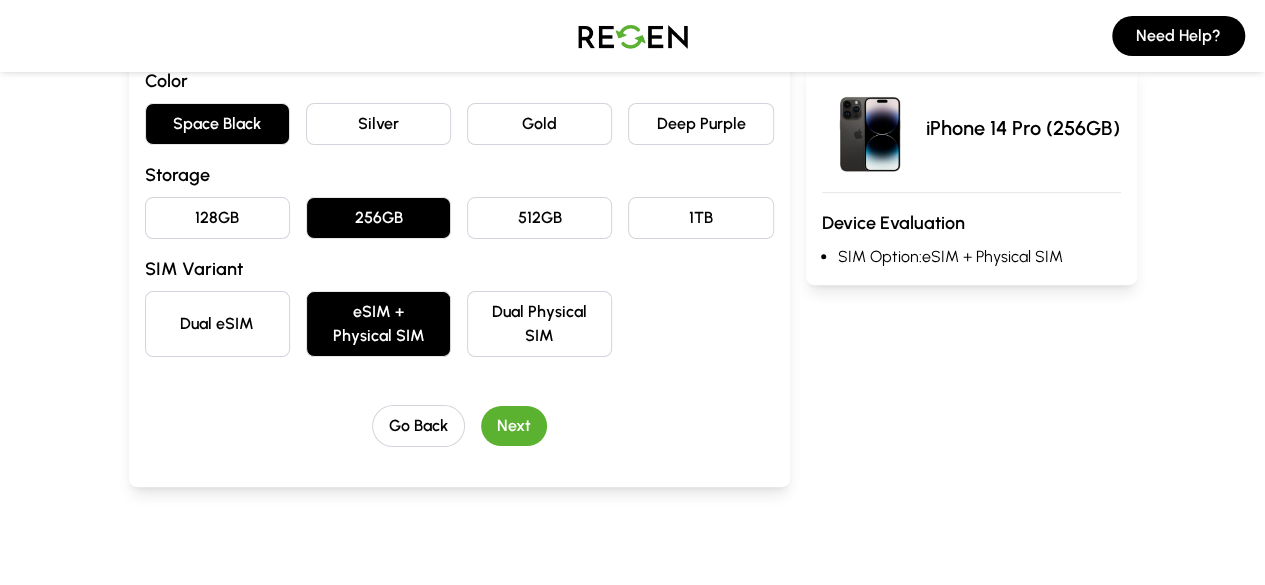 scroll, scrollTop: 291, scrollLeft: 0, axis: vertical 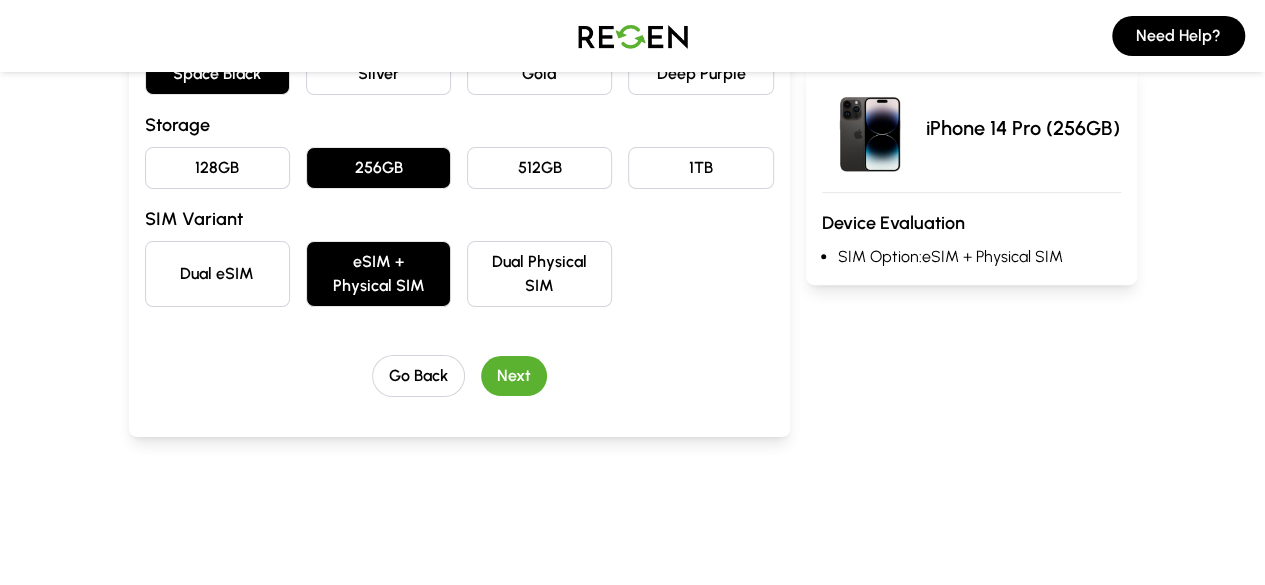 click on "Next" at bounding box center [514, 376] 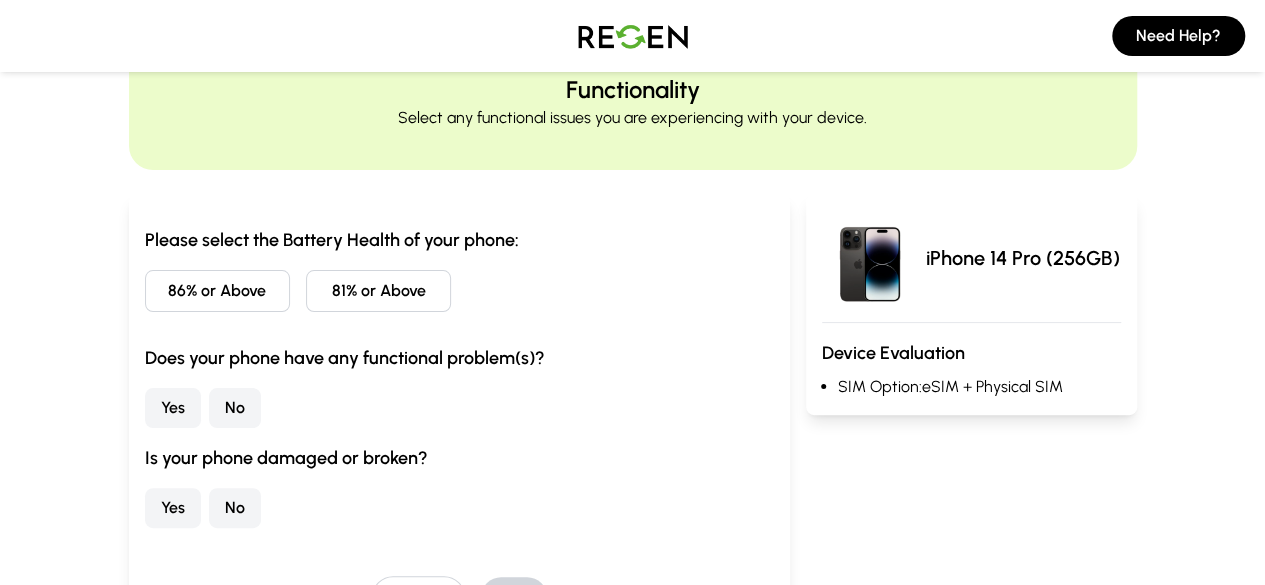 scroll, scrollTop: 77, scrollLeft: 0, axis: vertical 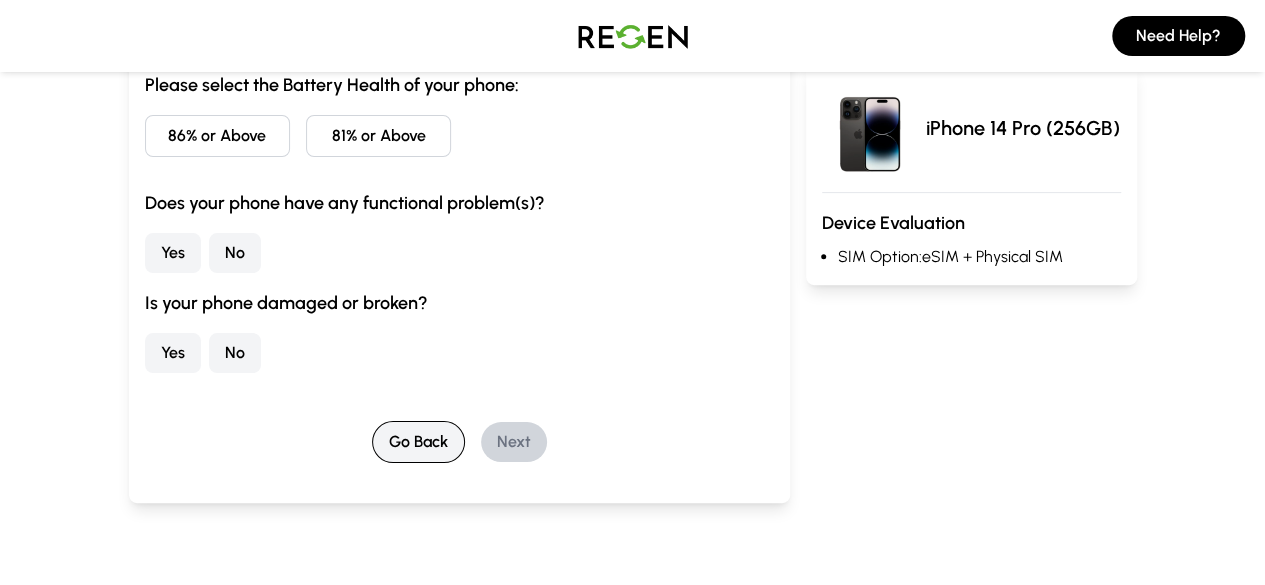 click on "Go Back" at bounding box center [418, 442] 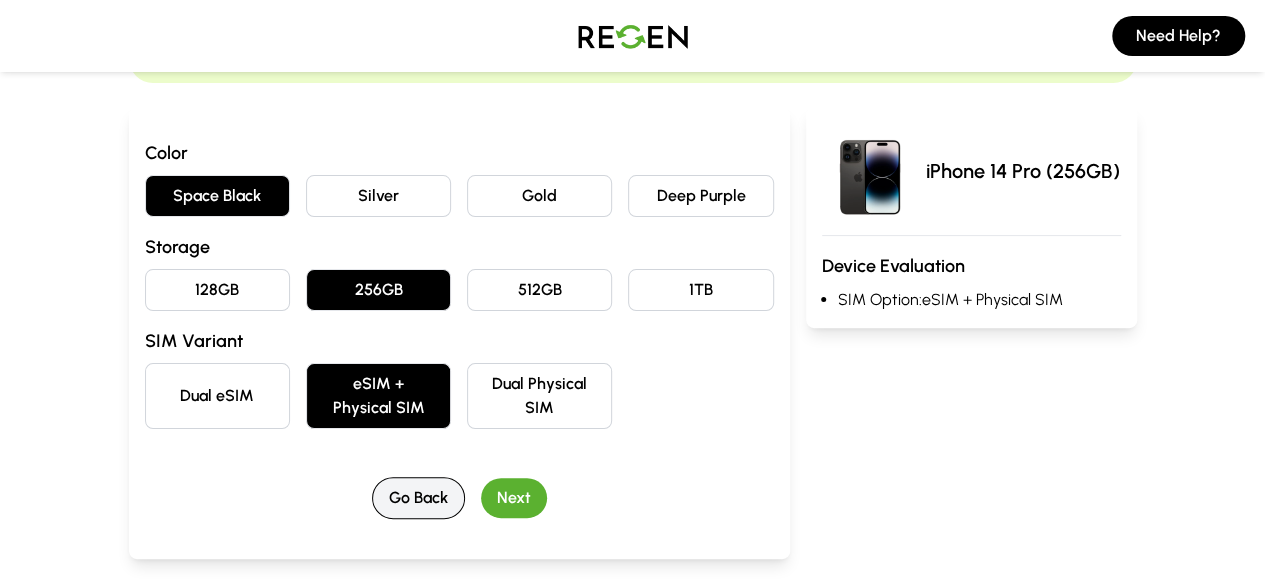 scroll, scrollTop: 0, scrollLeft: 0, axis: both 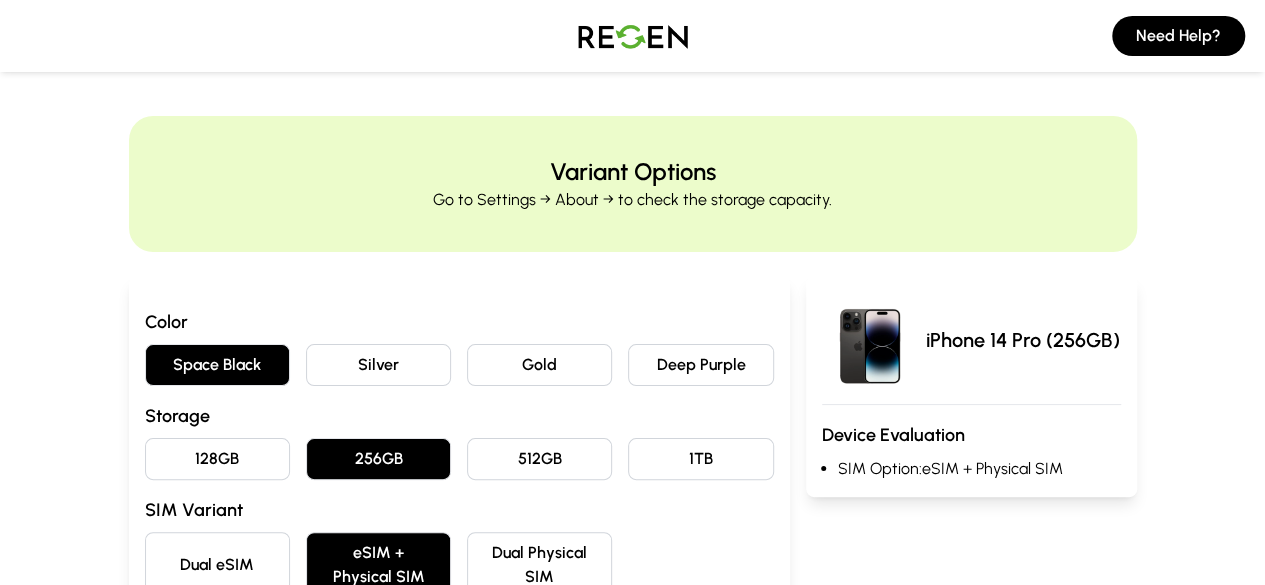 click on "128GB" at bounding box center (217, 459) 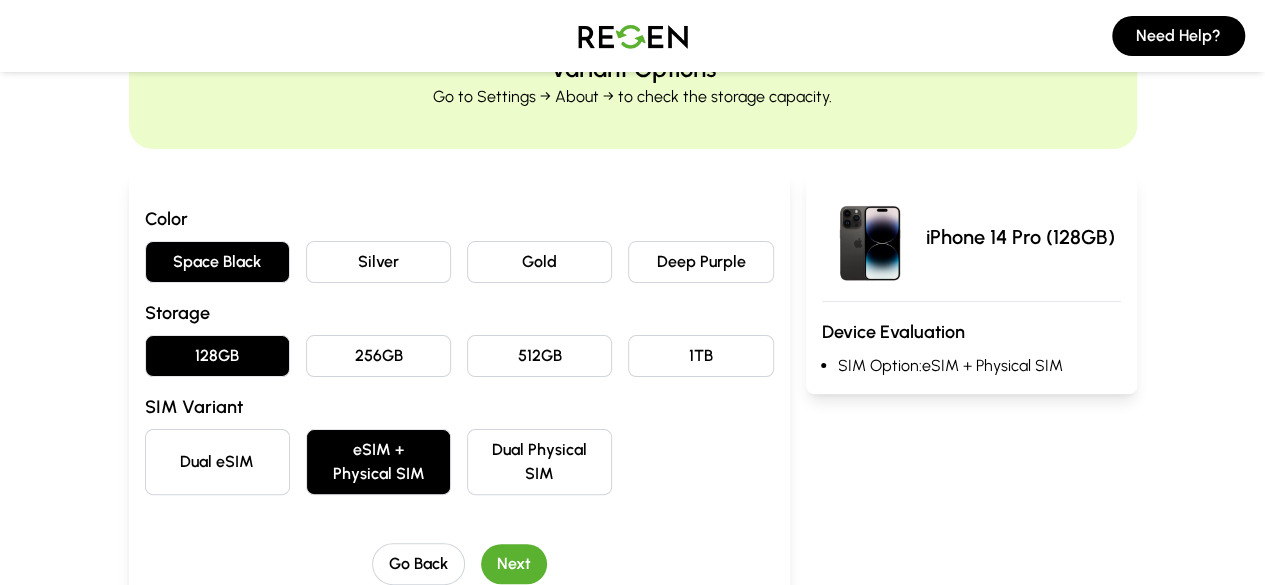 scroll, scrollTop: 105, scrollLeft: 0, axis: vertical 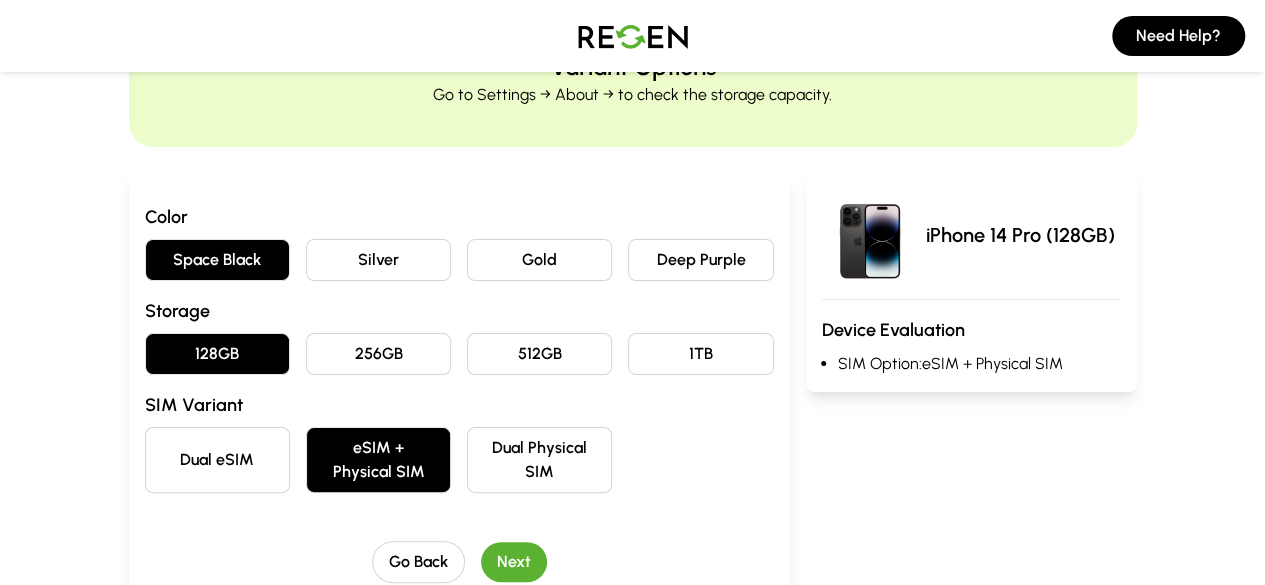 click on "Dual eSIM" at bounding box center [217, 460] 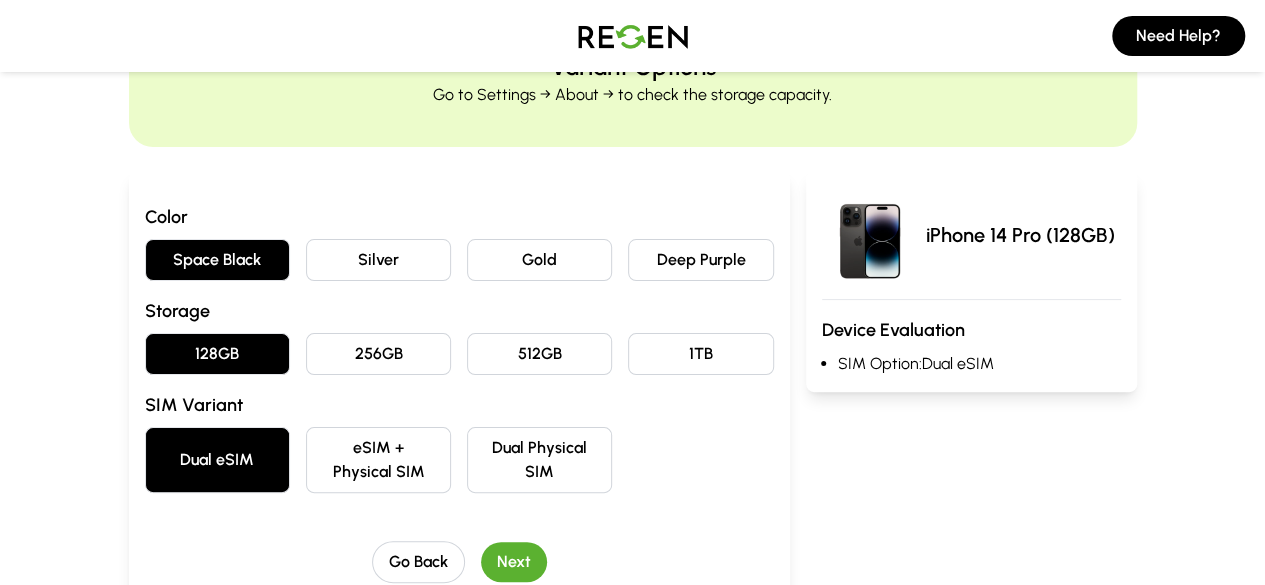 click on "Dual Physical SIM" at bounding box center (539, 460) 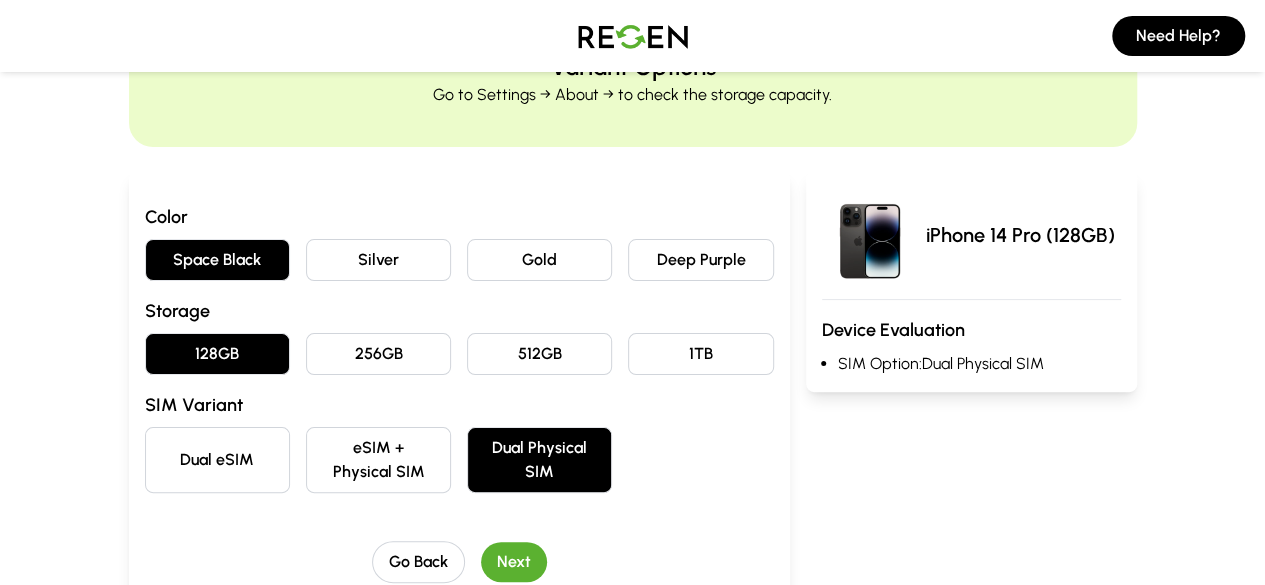 click on "Deep Purple" at bounding box center [700, 260] 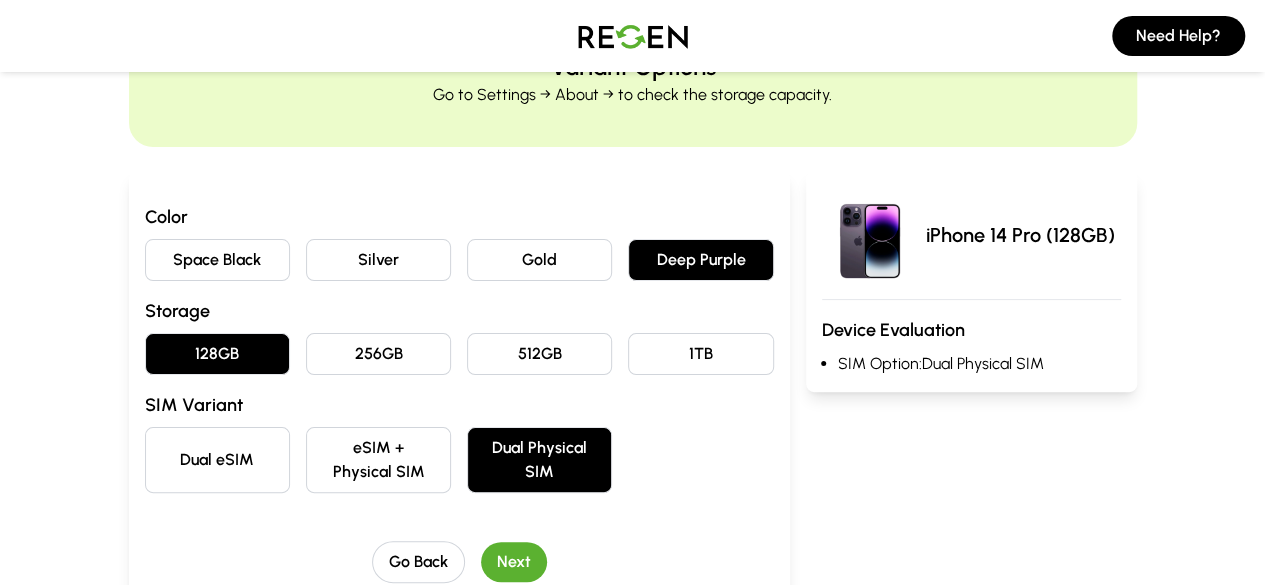 click on "Next" at bounding box center (514, 562) 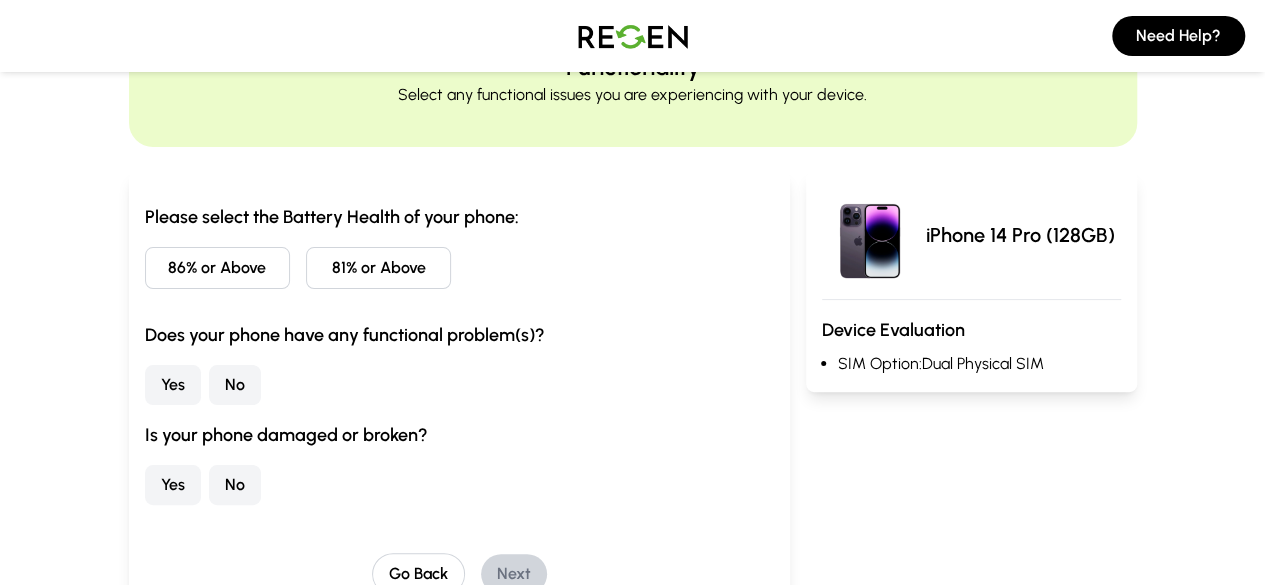 click on "81% or Above" at bounding box center [378, 268] 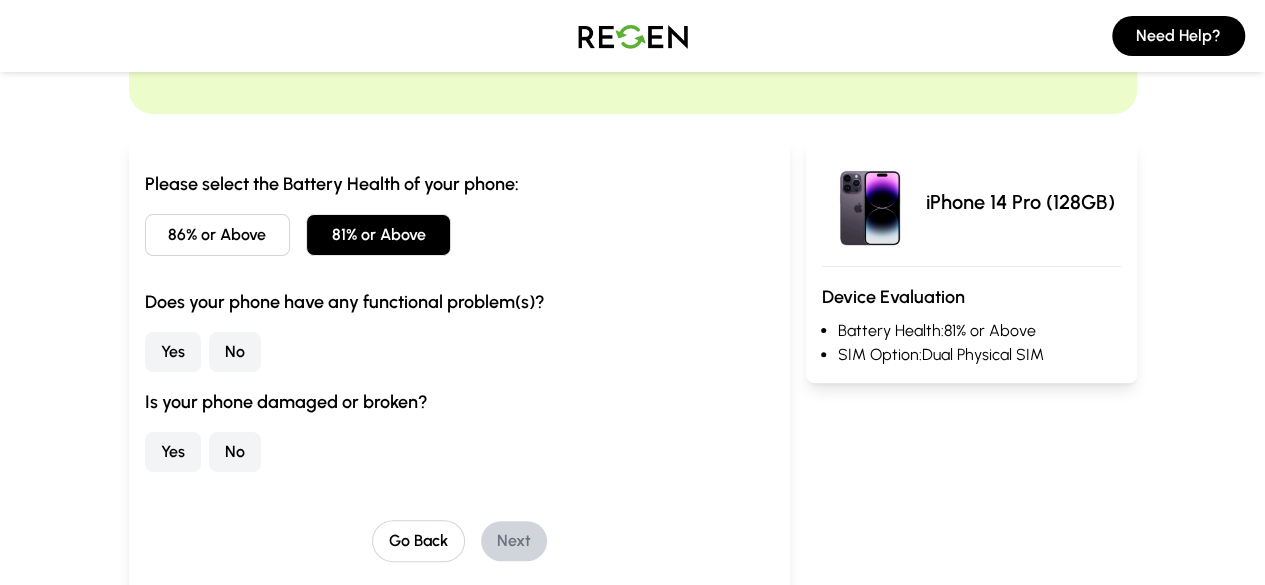 scroll, scrollTop: 149, scrollLeft: 0, axis: vertical 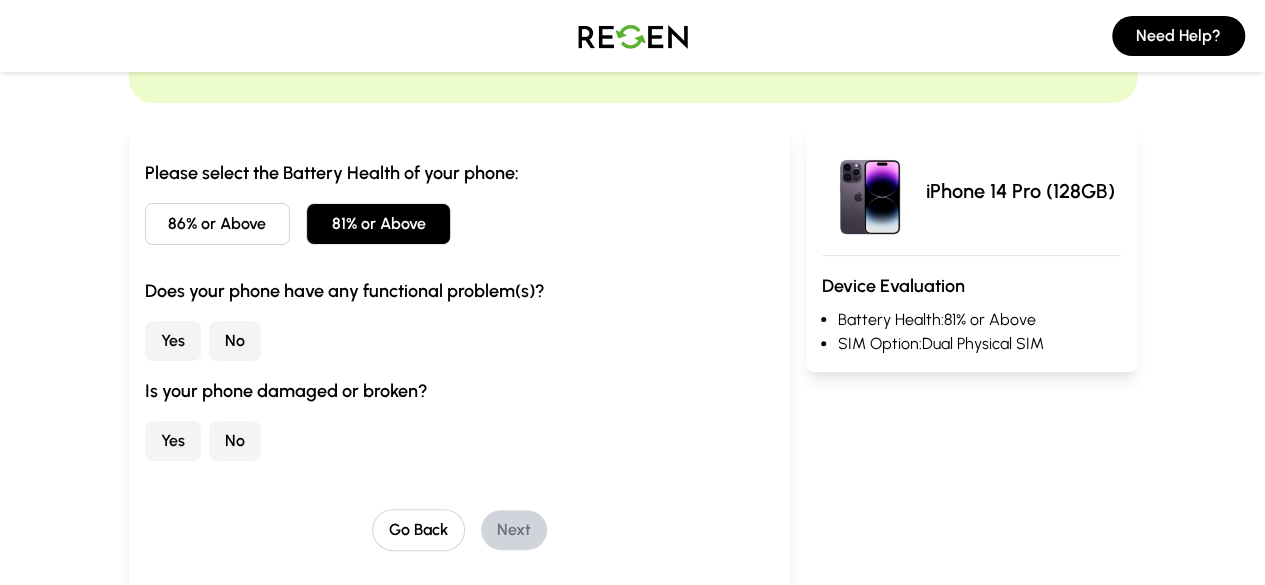 click on "No" at bounding box center (235, 341) 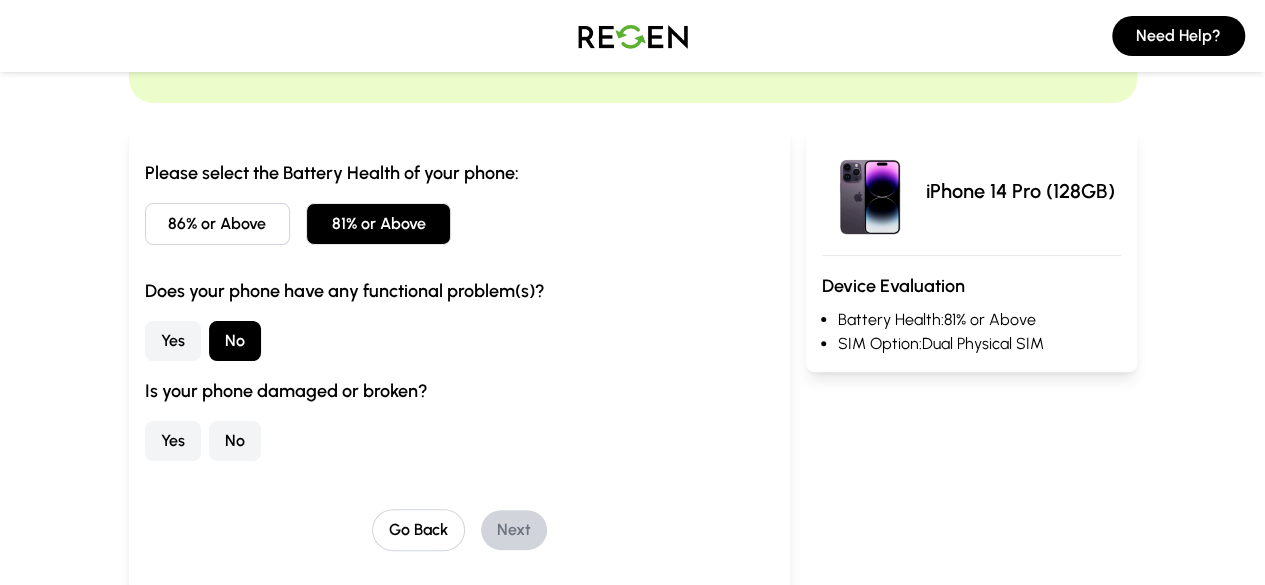 click on "No" at bounding box center [235, 441] 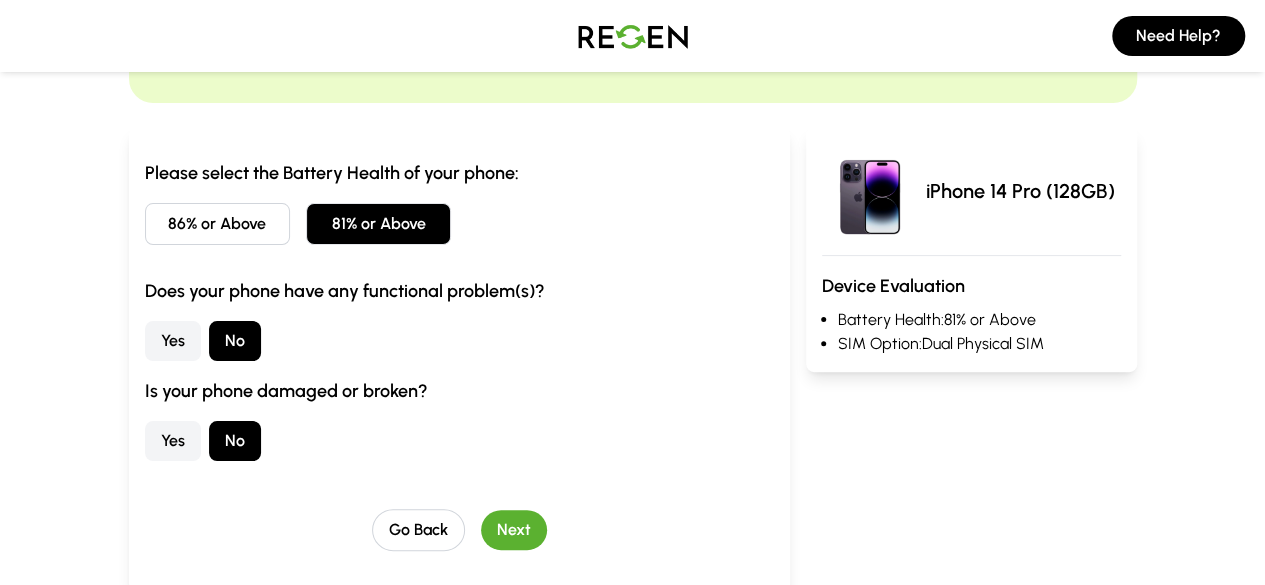 click on "Next" at bounding box center (514, 530) 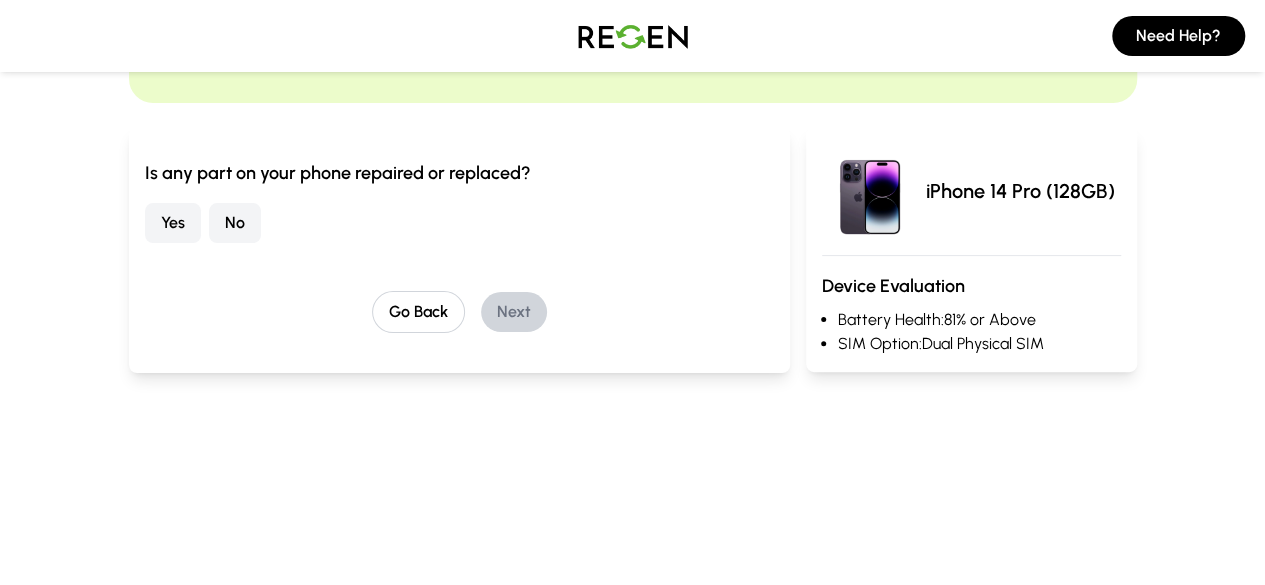 click on "No" at bounding box center [235, 223] 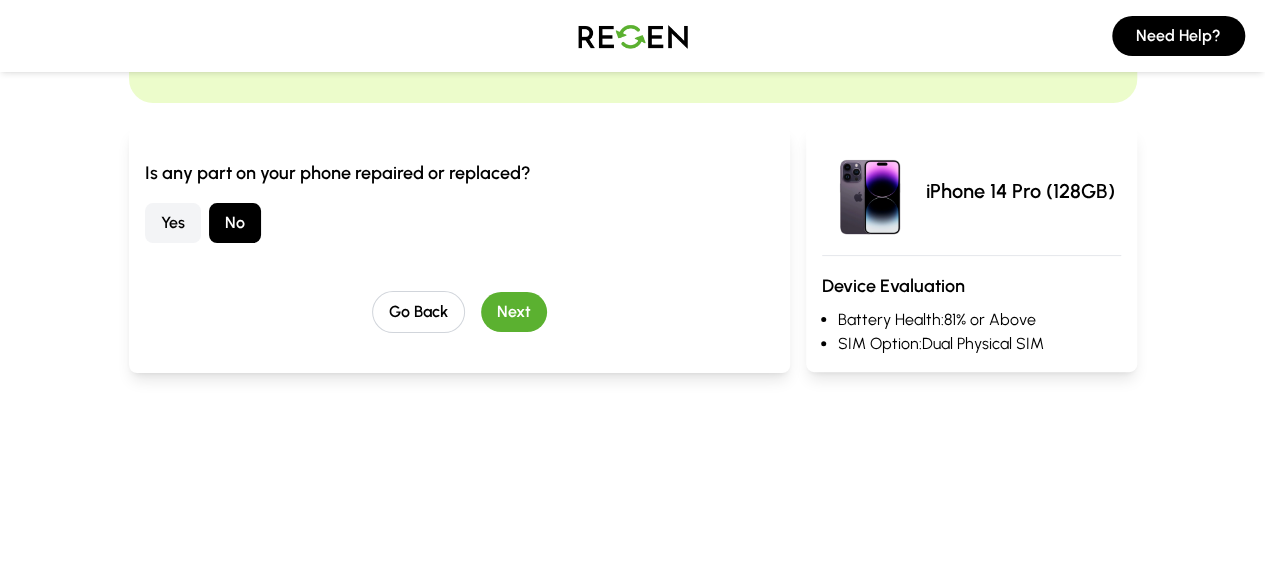 click on "Next" at bounding box center (514, 312) 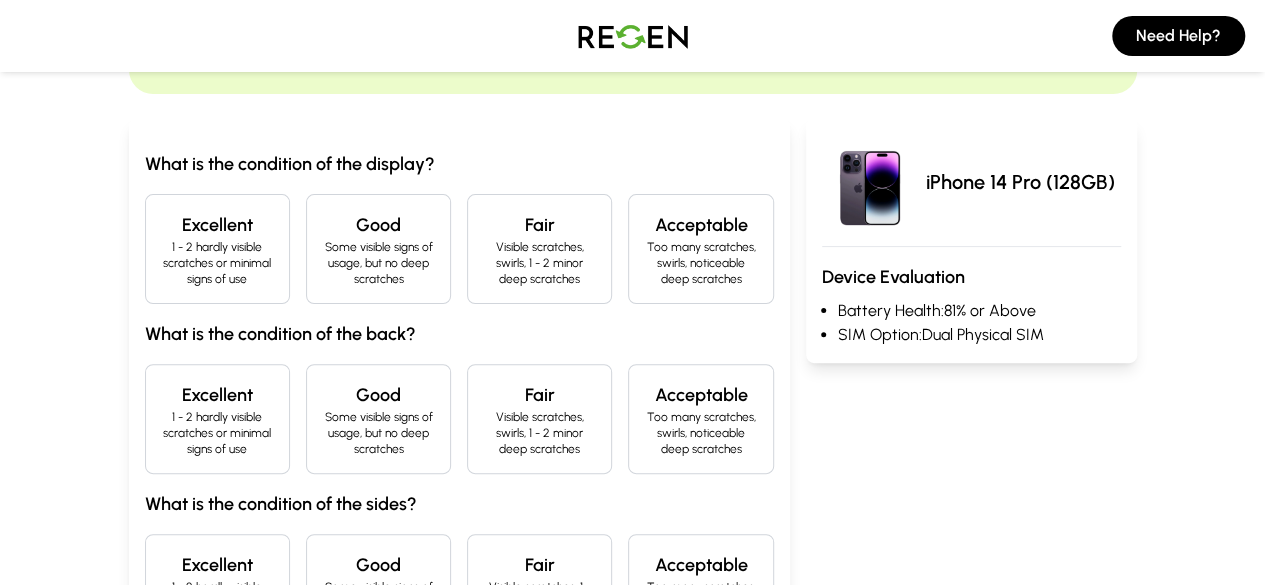 scroll, scrollTop: 159, scrollLeft: 0, axis: vertical 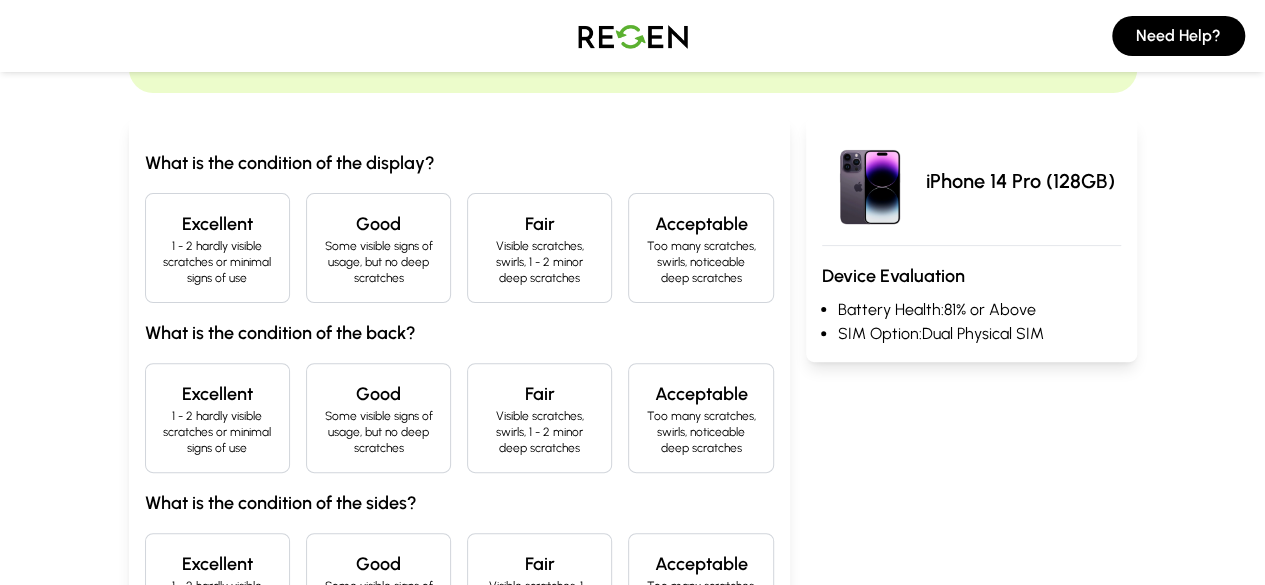 click on "Excellent" at bounding box center (217, 224) 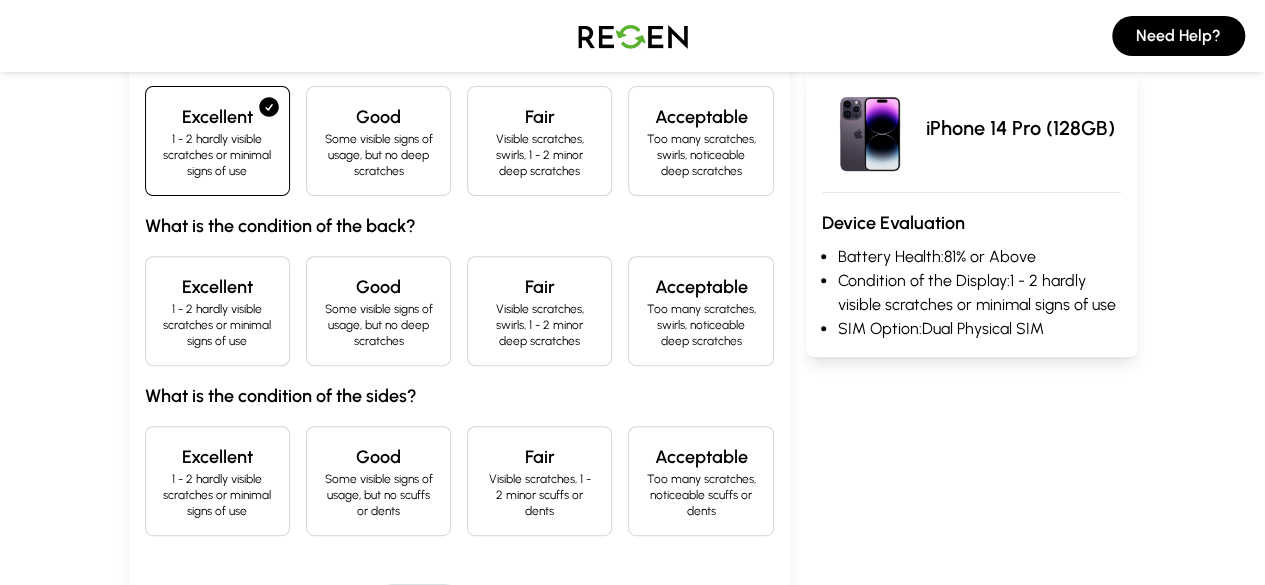 scroll, scrollTop: 267, scrollLeft: 0, axis: vertical 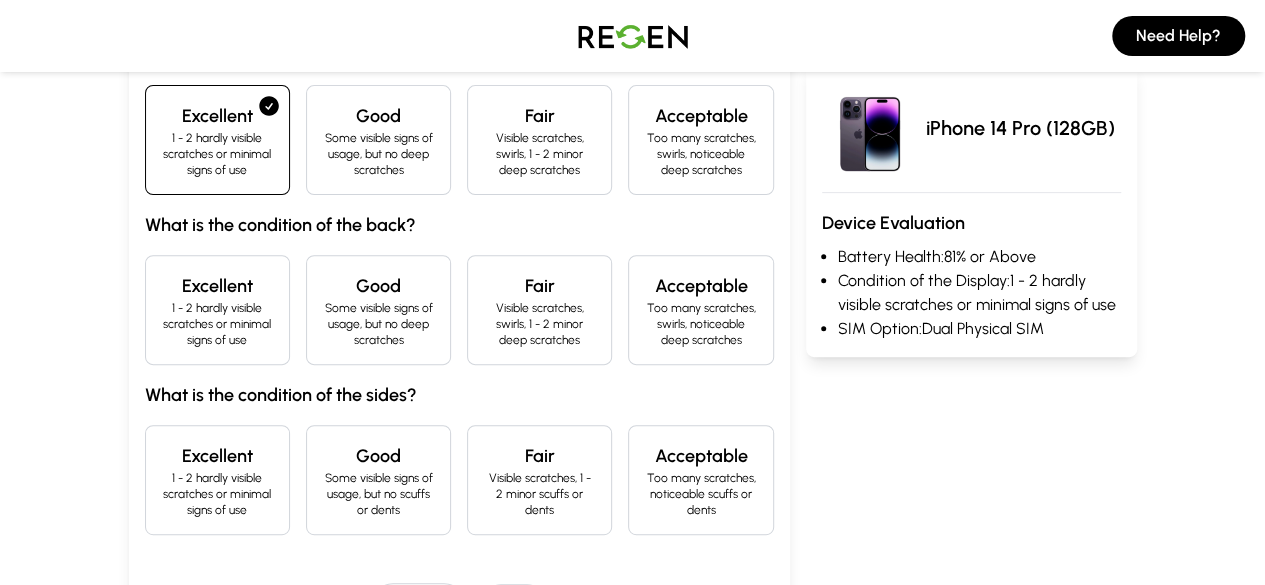click on "Excellent 1 - 2 hardly visible scratches or minimal signs of use" at bounding box center (217, 310) 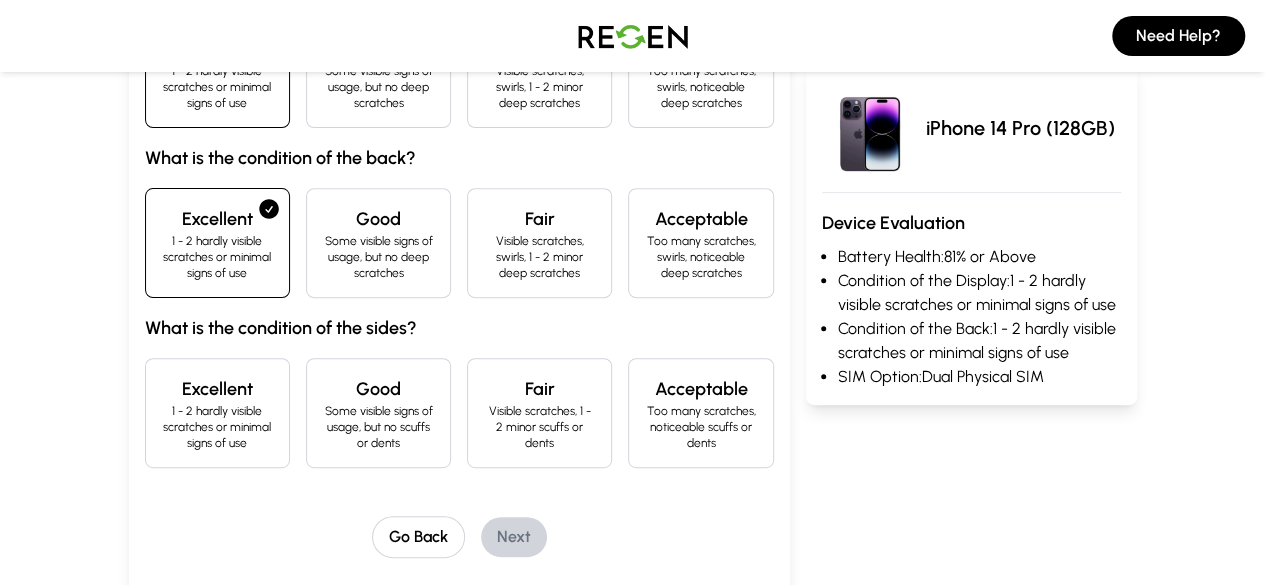 scroll, scrollTop: 335, scrollLeft: 0, axis: vertical 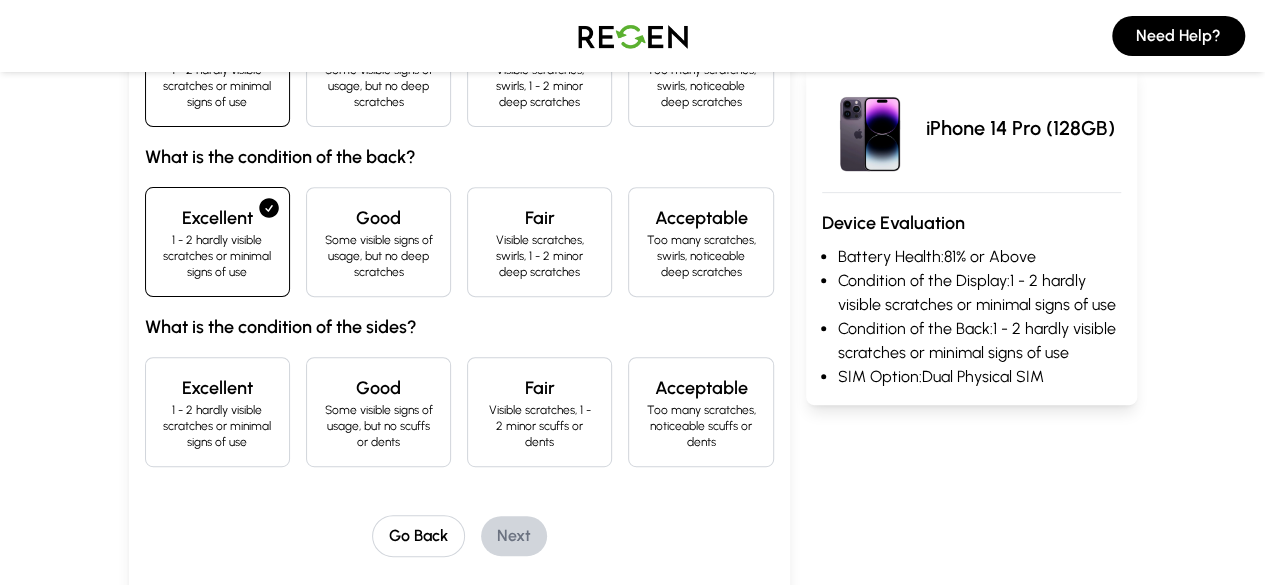 click on "Some visible signs of usage, but no scuffs or dents" at bounding box center (378, 426) 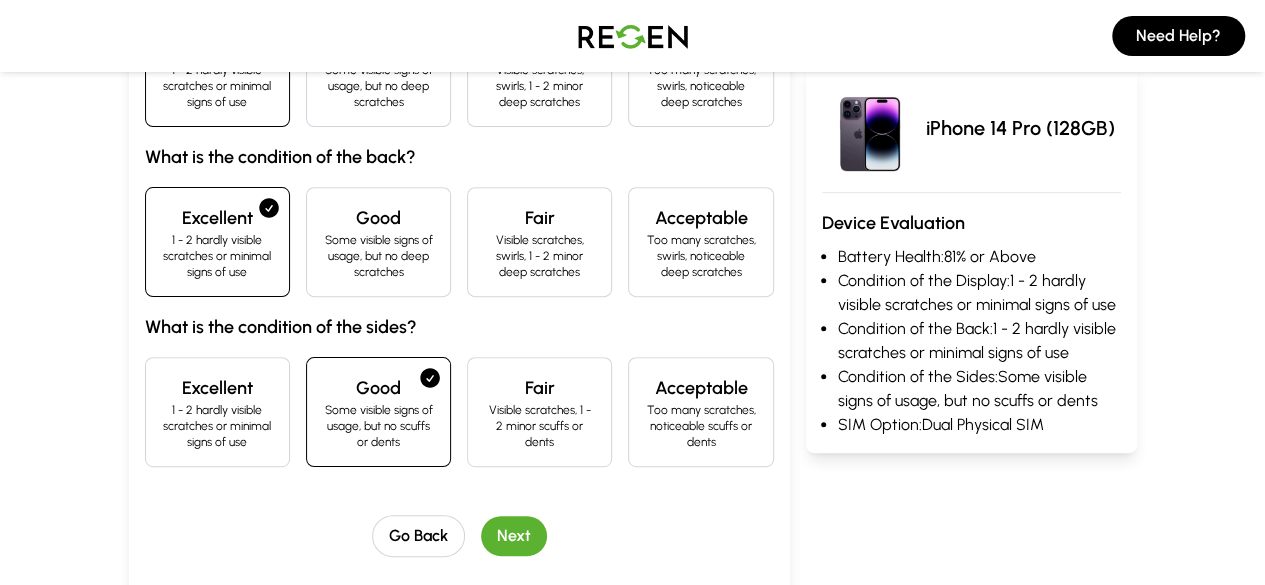 click on "Next" at bounding box center [514, 536] 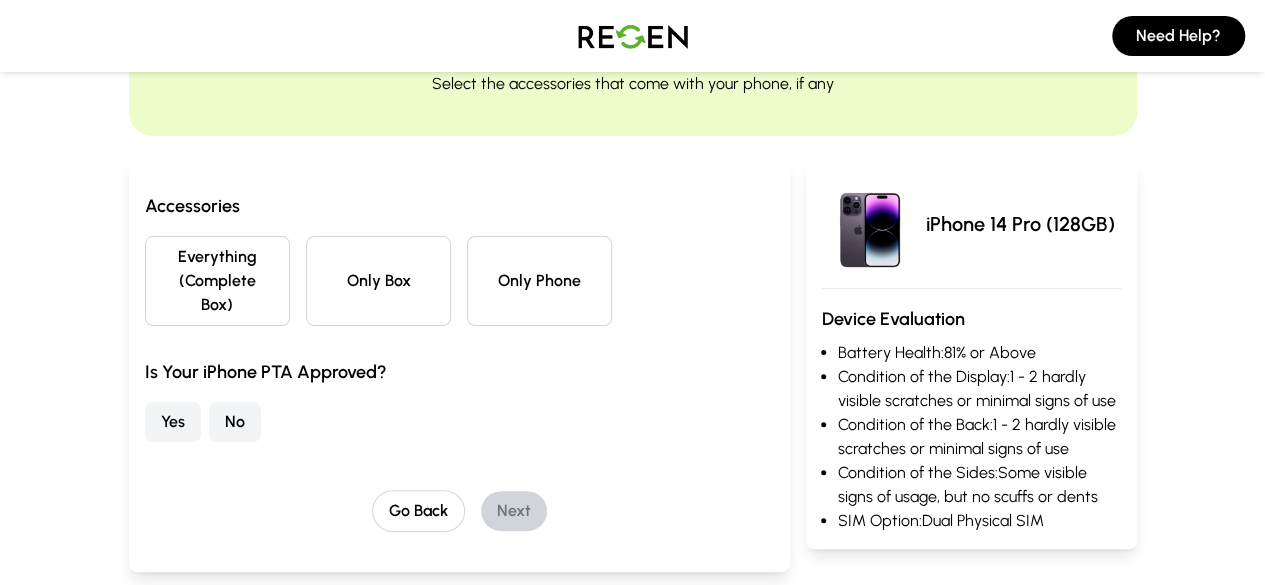 click on "Everything (Complete Box)" at bounding box center (217, 281) 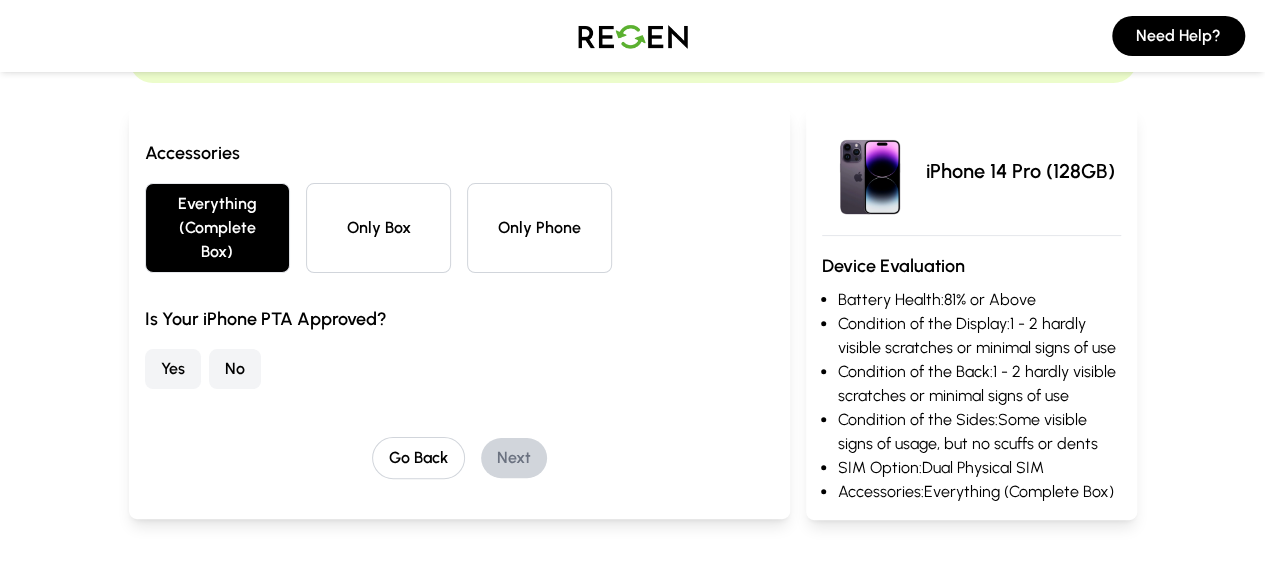 scroll, scrollTop: 170, scrollLeft: 0, axis: vertical 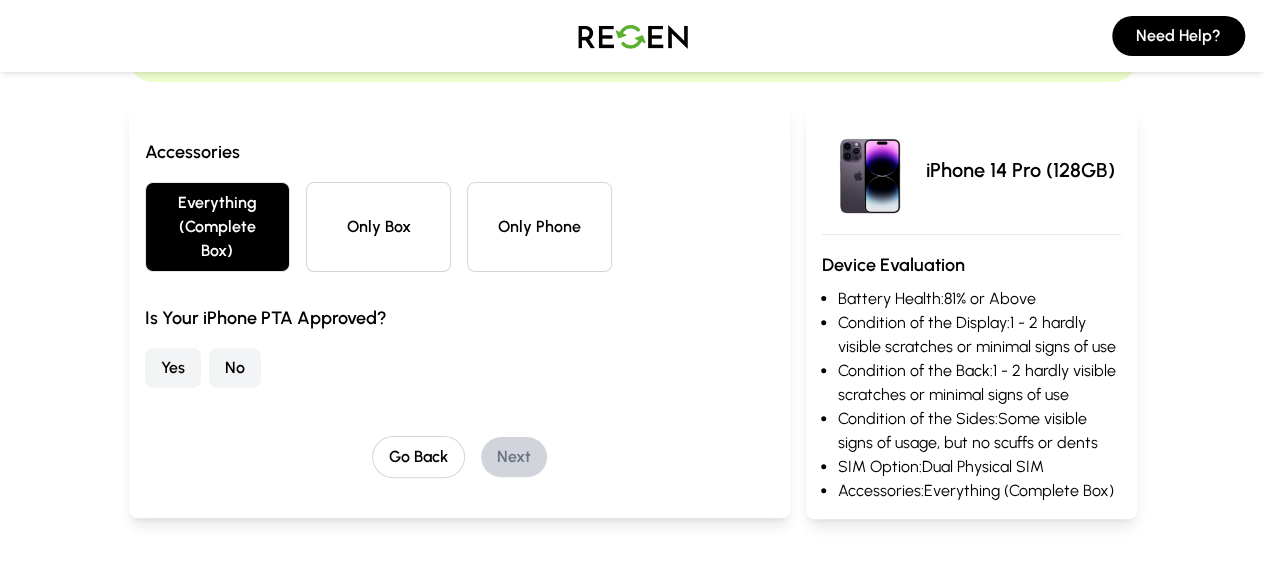 click on "No" at bounding box center [235, 368] 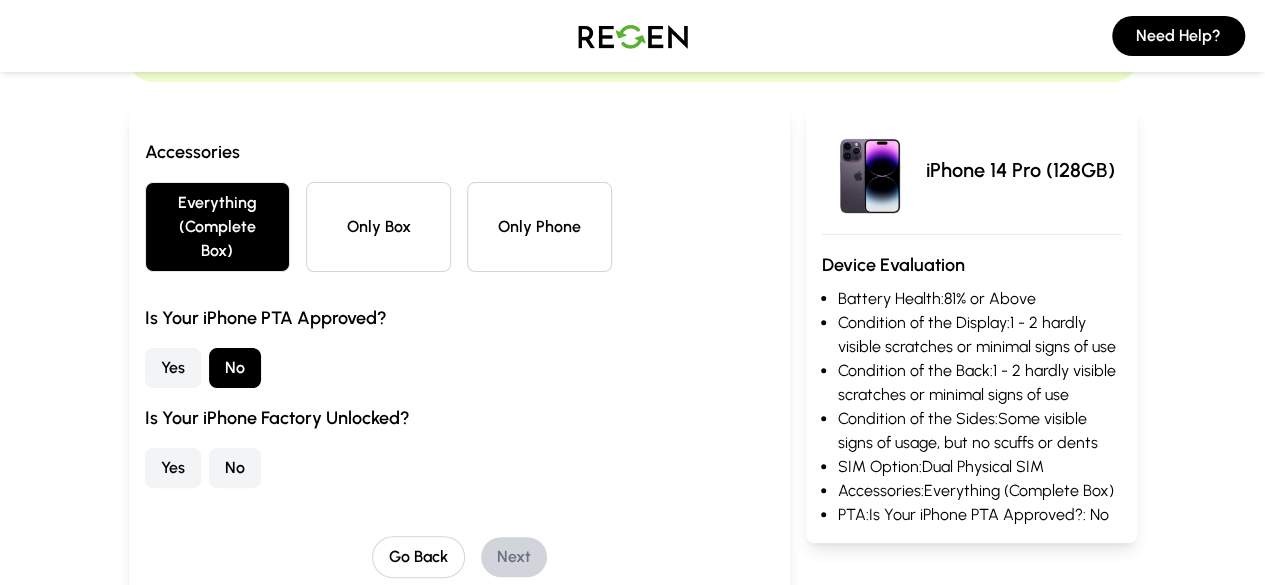 click on "Yes" at bounding box center [173, 468] 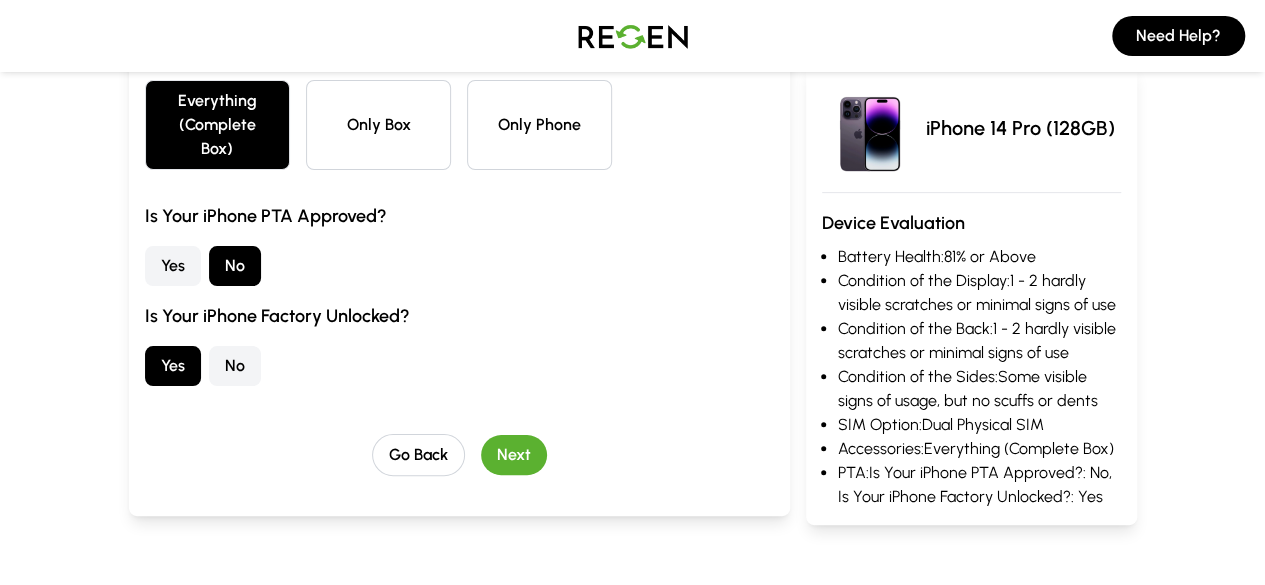 scroll, scrollTop: 275, scrollLeft: 0, axis: vertical 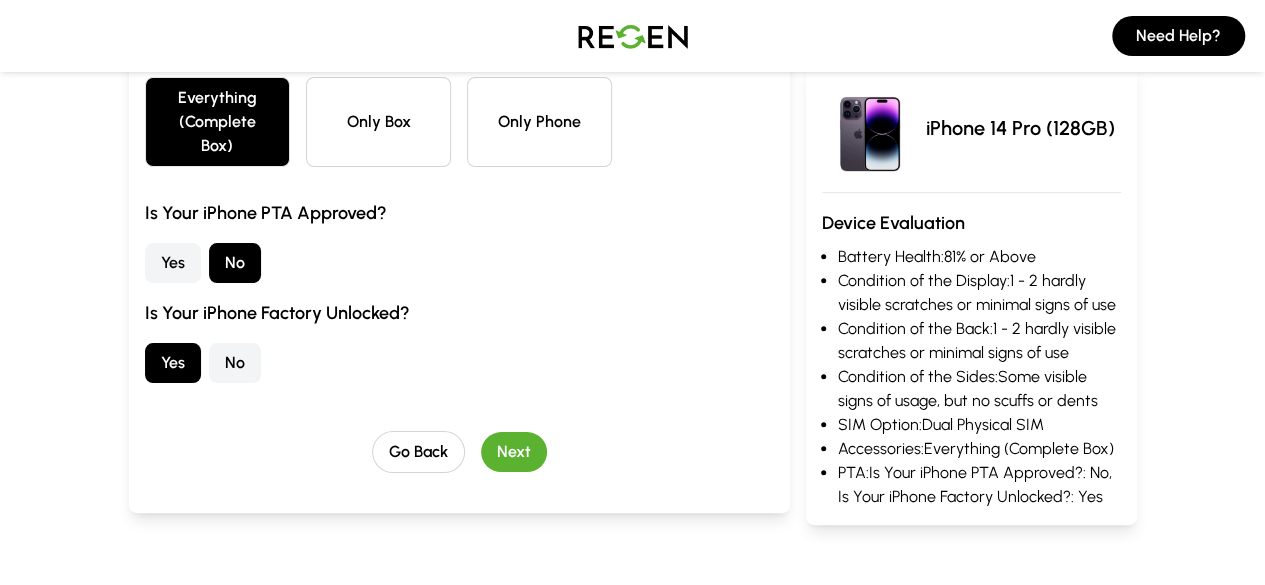 click on "Next" at bounding box center (514, 452) 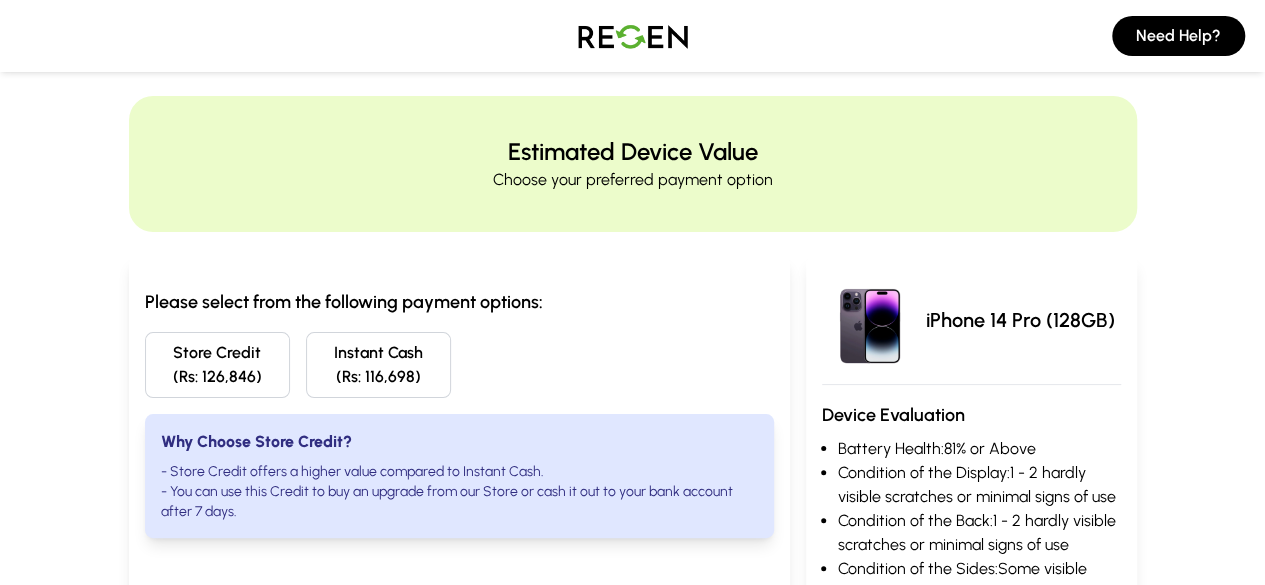 scroll, scrollTop: 0, scrollLeft: 0, axis: both 